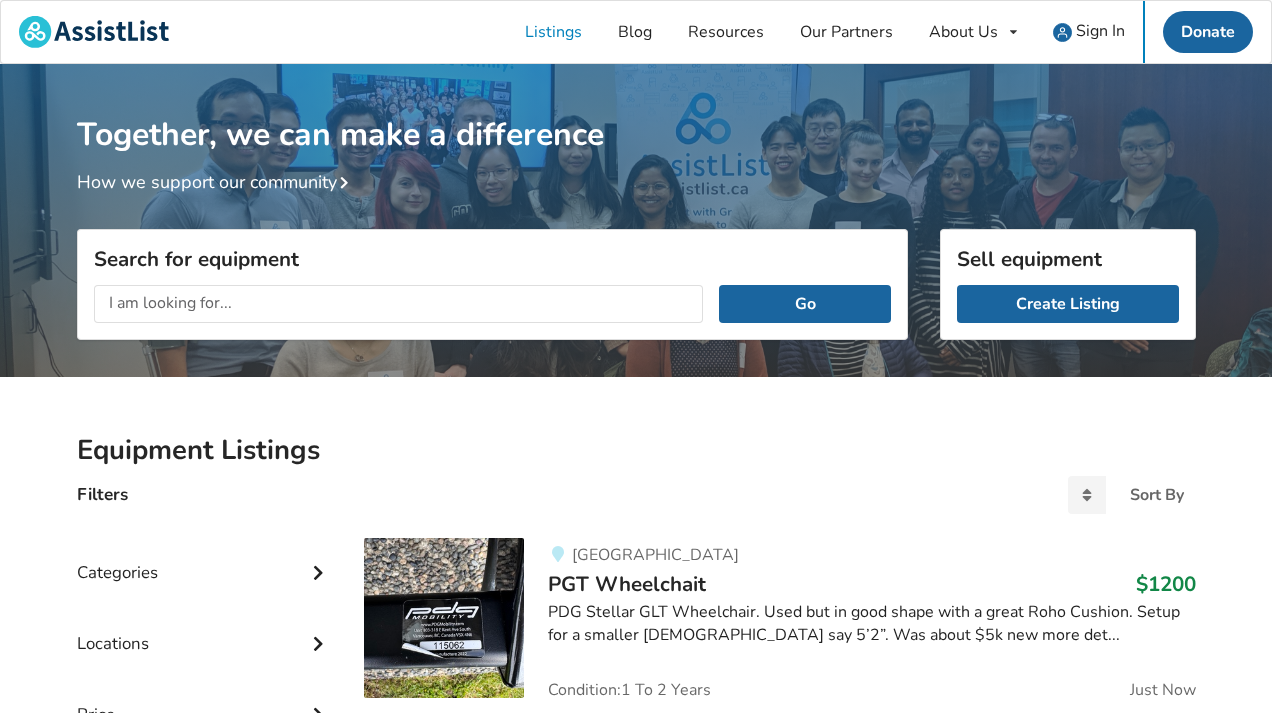 scroll, scrollTop: 0, scrollLeft: 0, axis: both 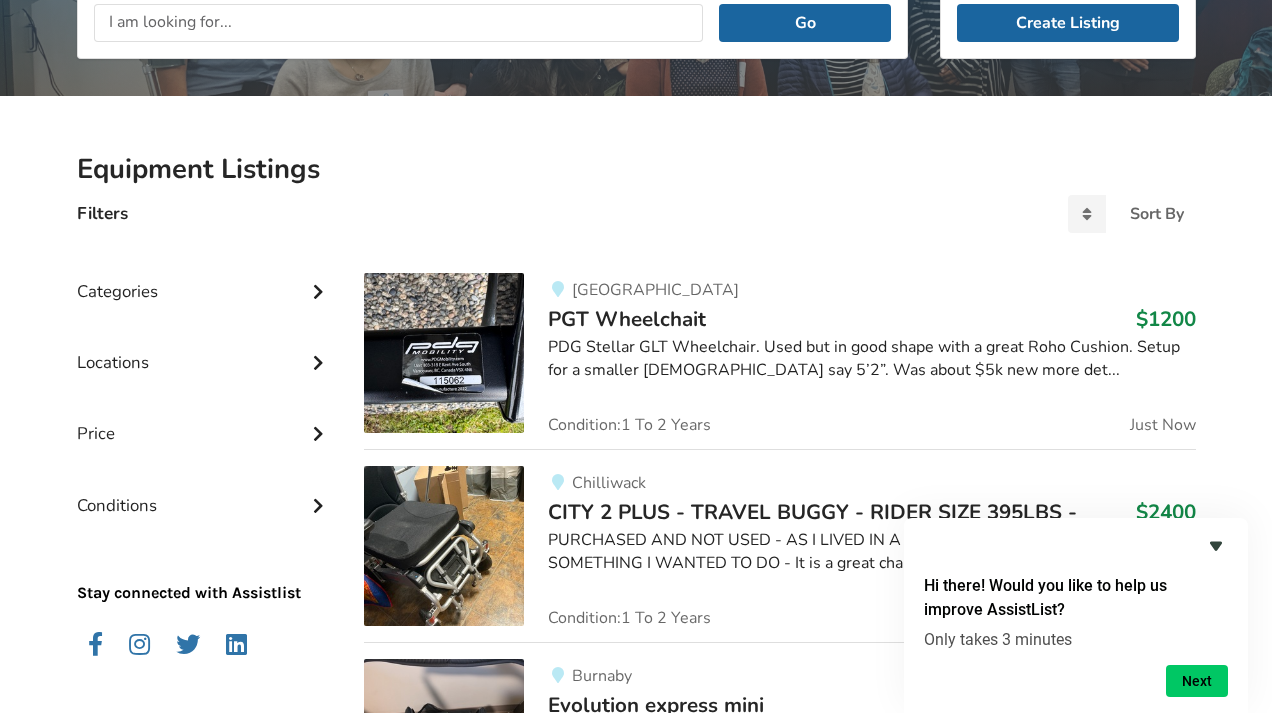 click 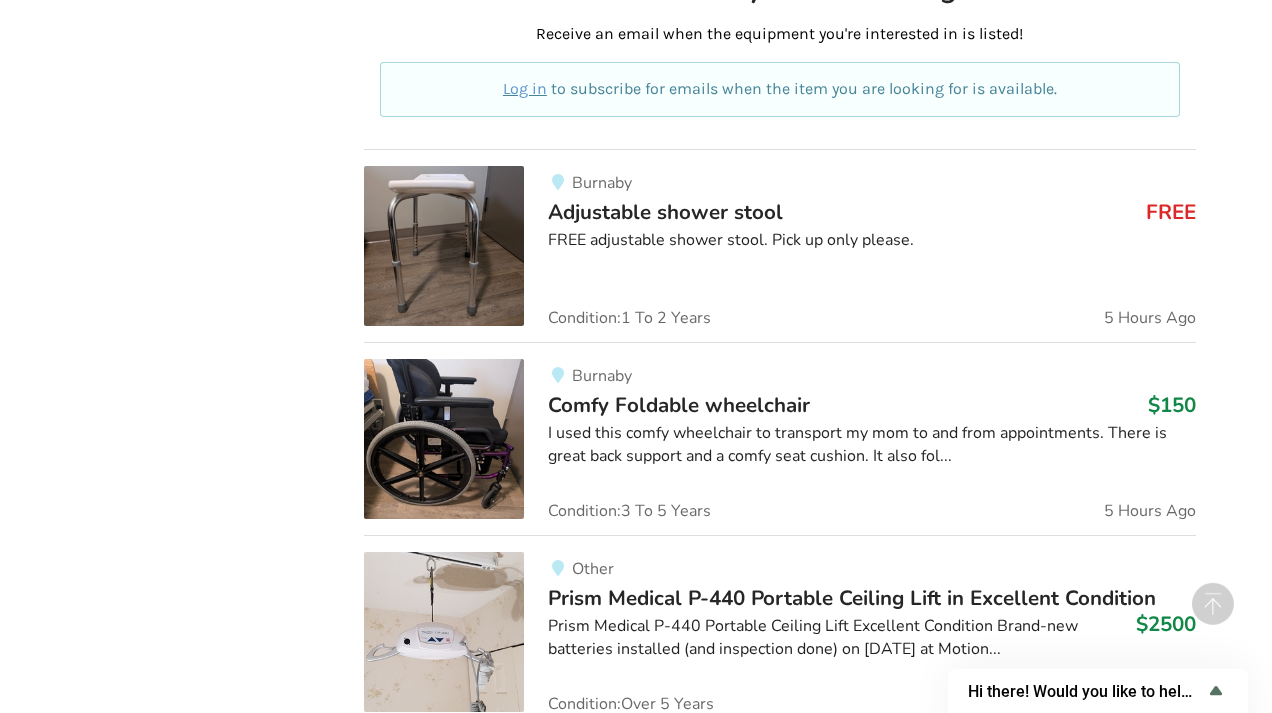 scroll, scrollTop: 1267, scrollLeft: 0, axis: vertical 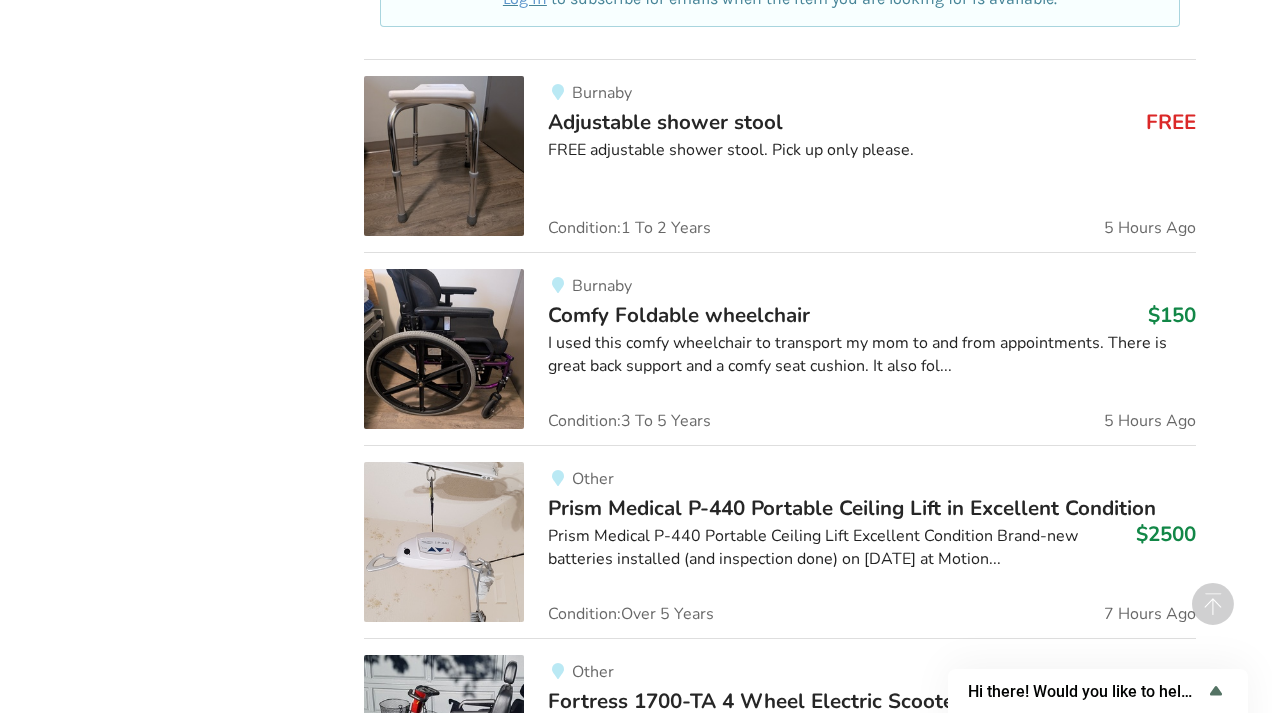click at bounding box center (444, 156) 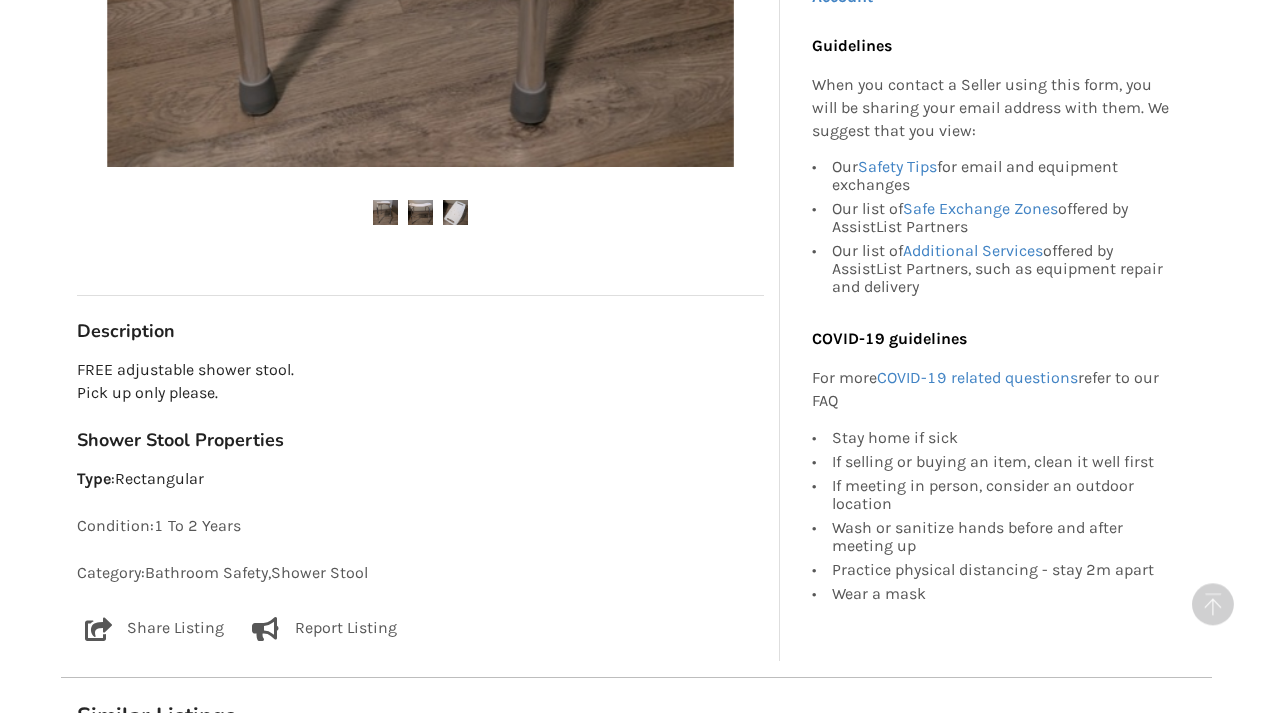 scroll, scrollTop: 844, scrollLeft: 0, axis: vertical 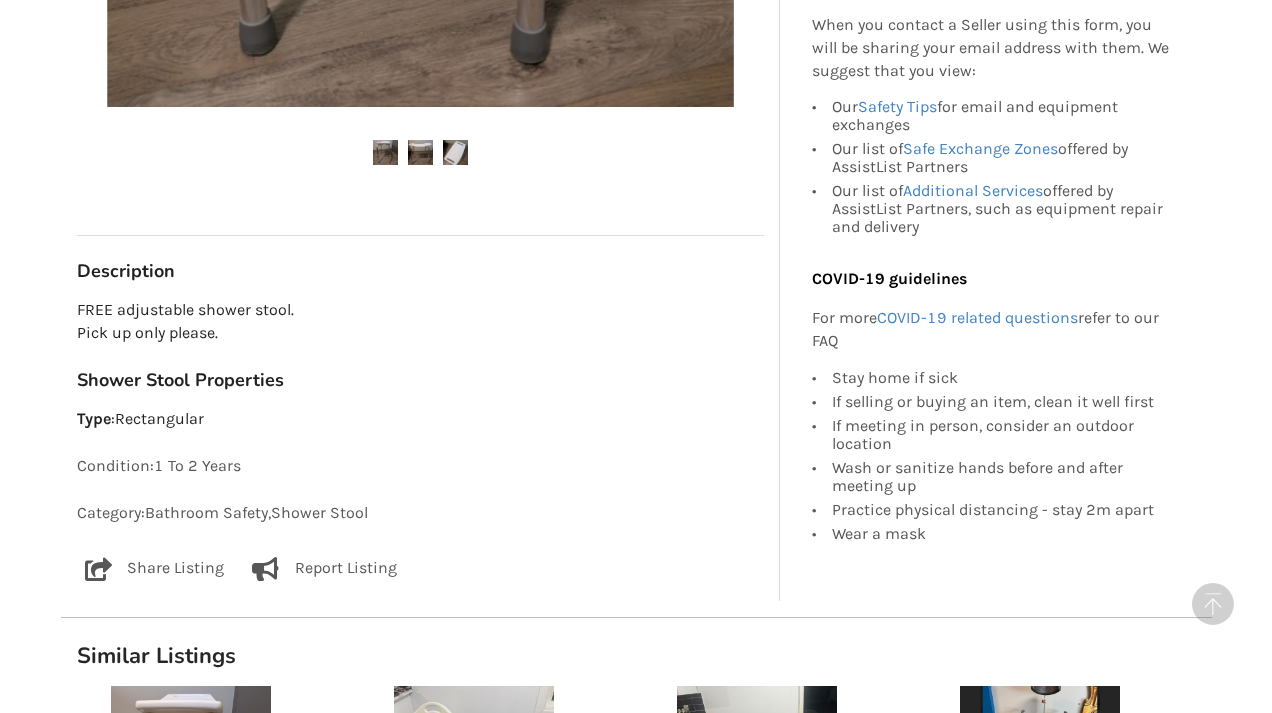 click at bounding box center (420, 152) 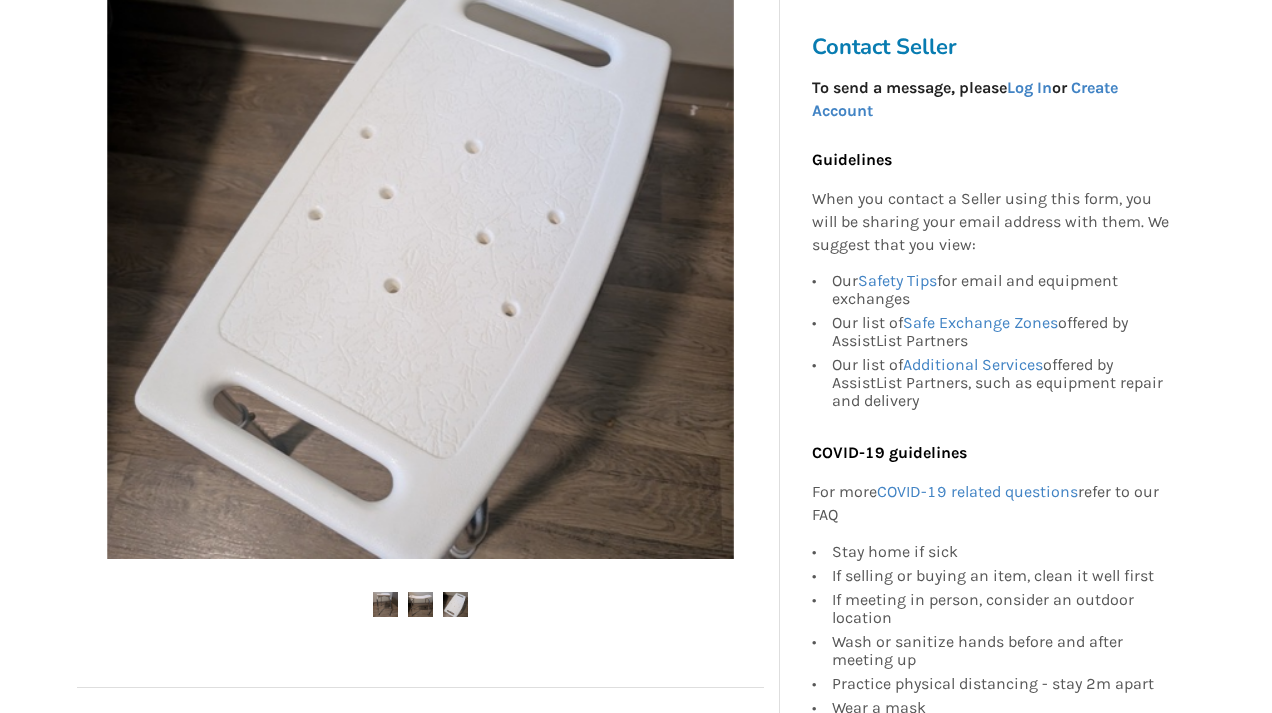 scroll, scrollTop: 0, scrollLeft: 0, axis: both 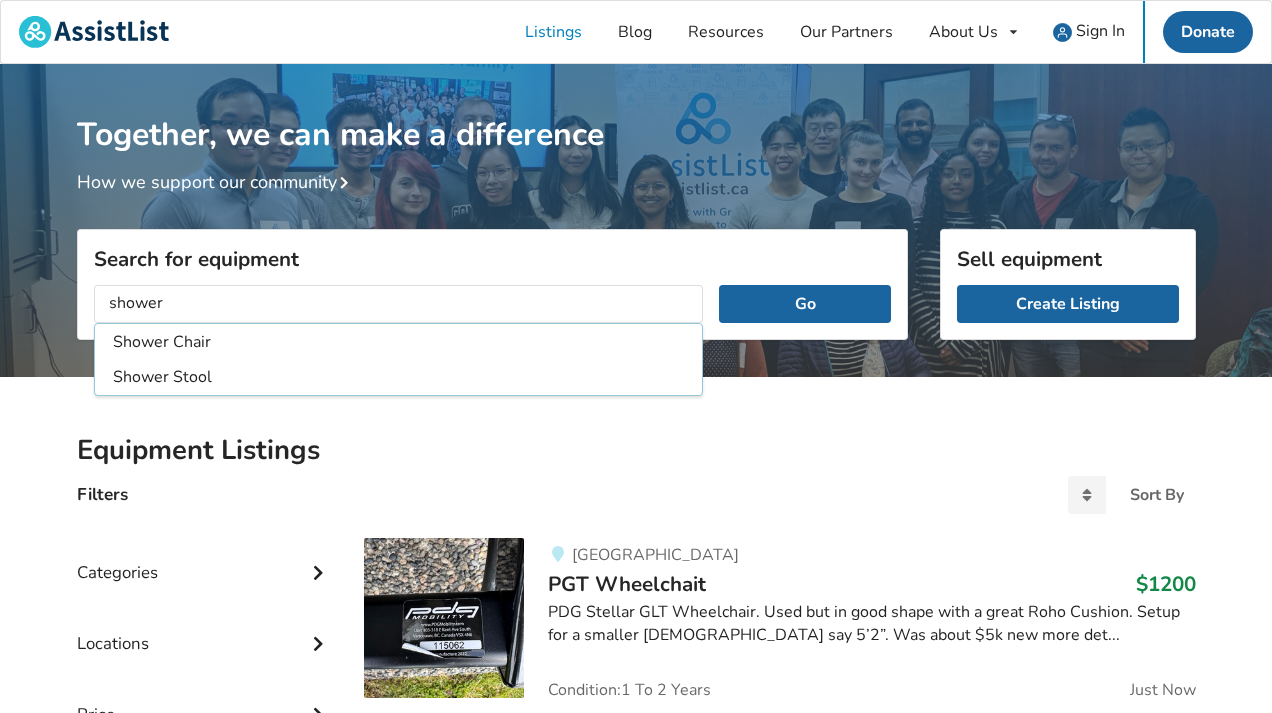type on "shower" 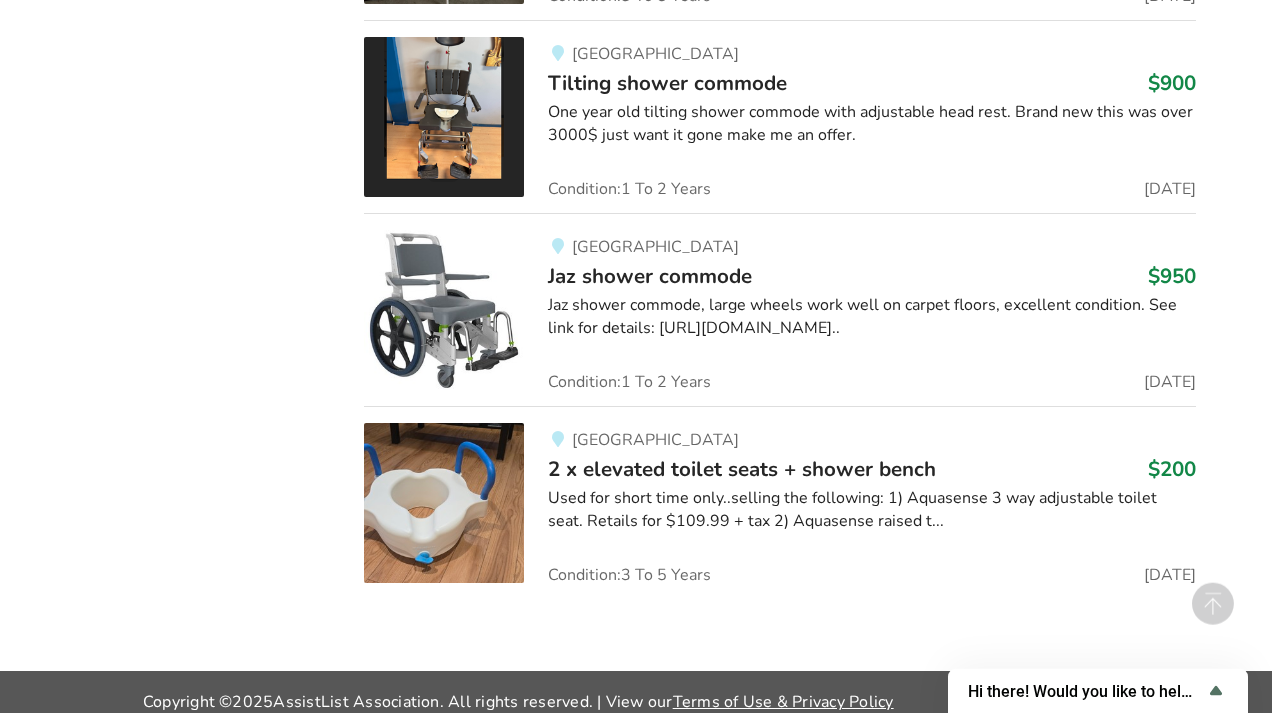scroll, scrollTop: 8685, scrollLeft: 0, axis: vertical 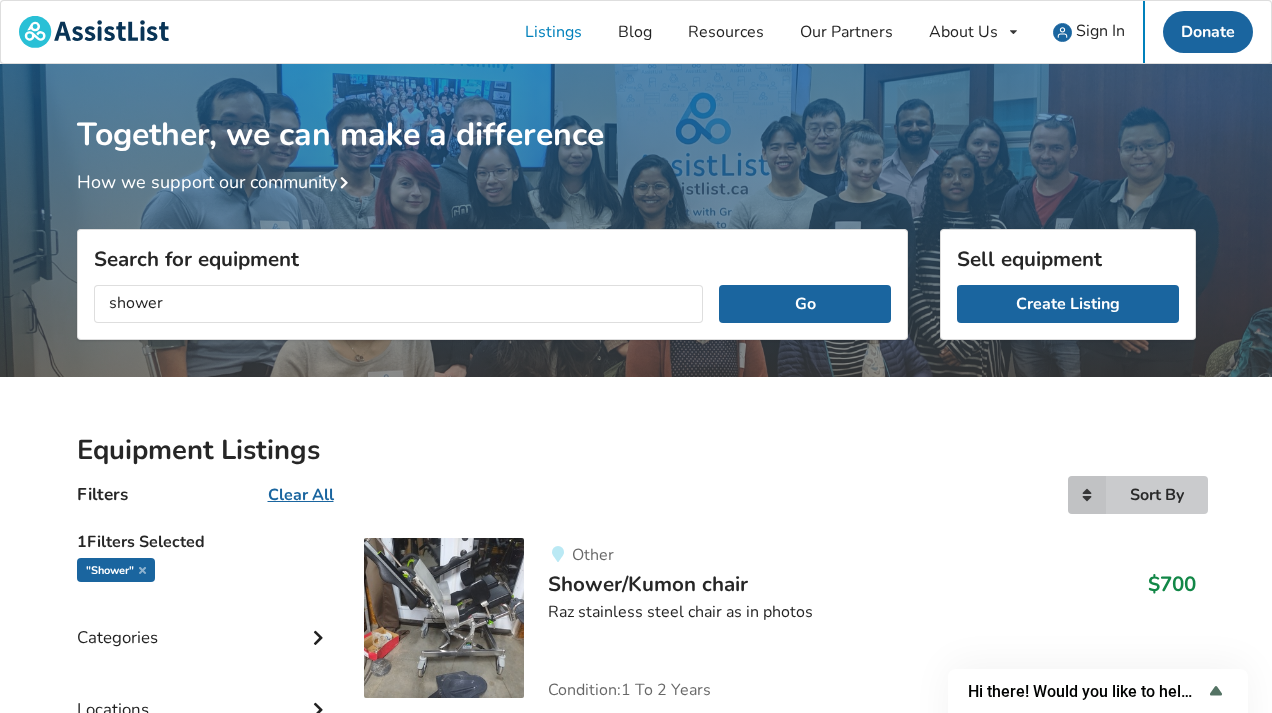 click on "Sort By" at bounding box center (1157, 495) 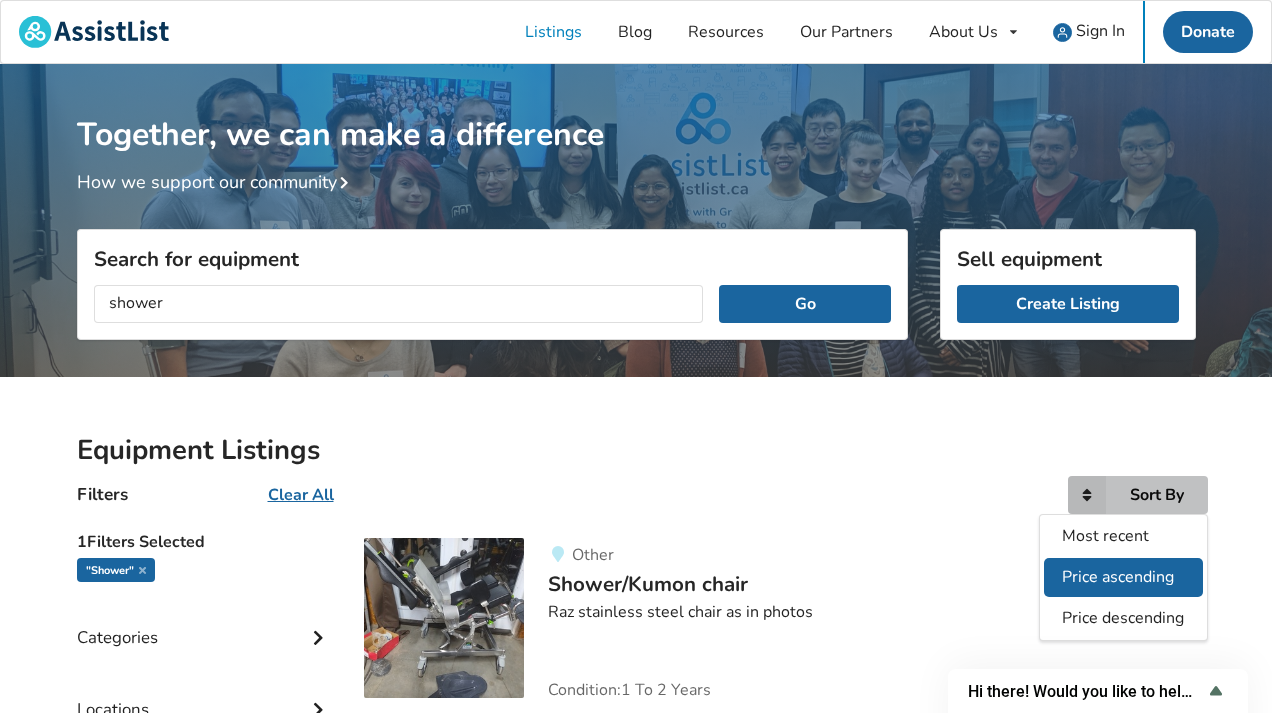 click on "Price ascending" at bounding box center [1118, 577] 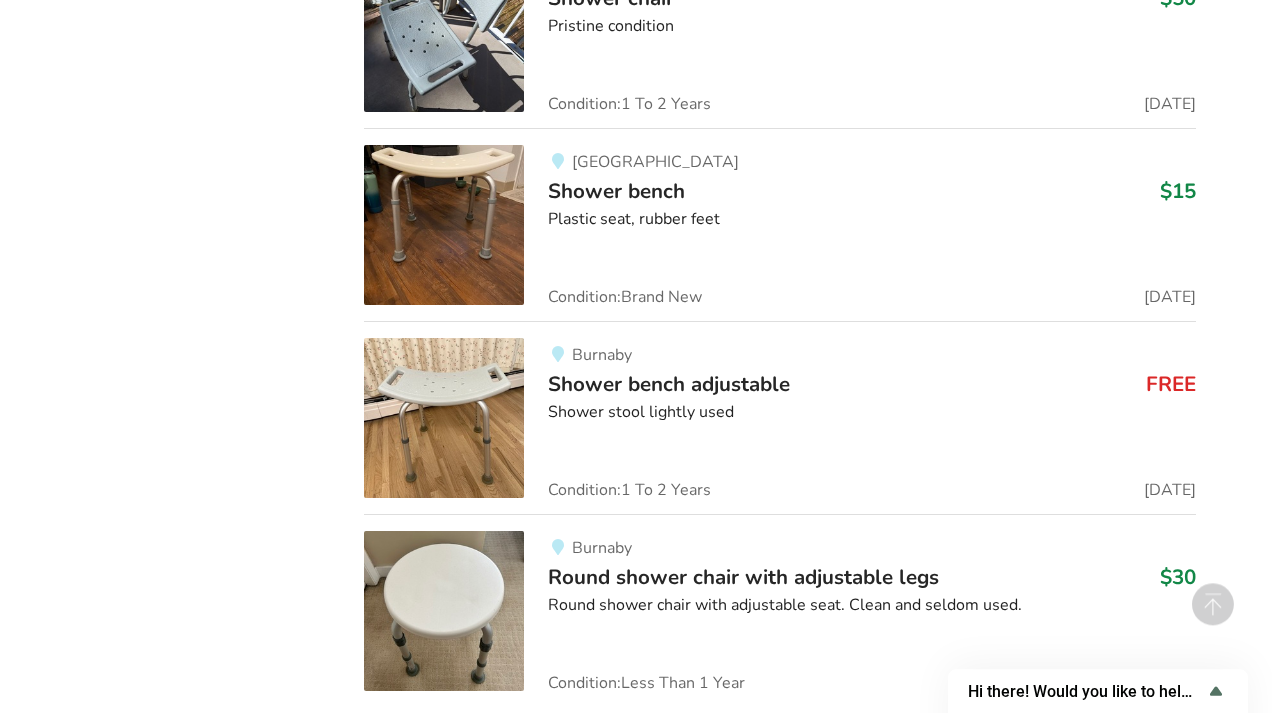 scroll, scrollTop: 1971, scrollLeft: 0, axis: vertical 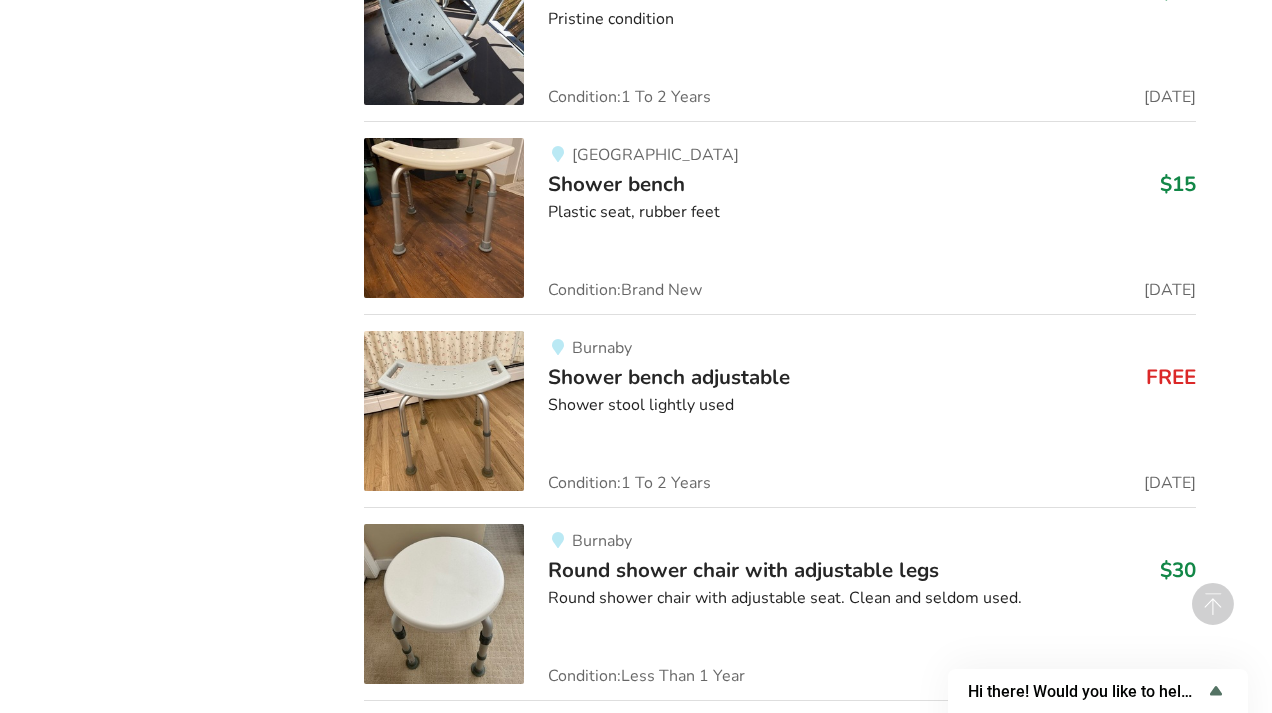 click on "Burnaby Shower bench adjustable FREE Shower stool lightly used Condition:  1 To [DATE]" at bounding box center (859, 411) 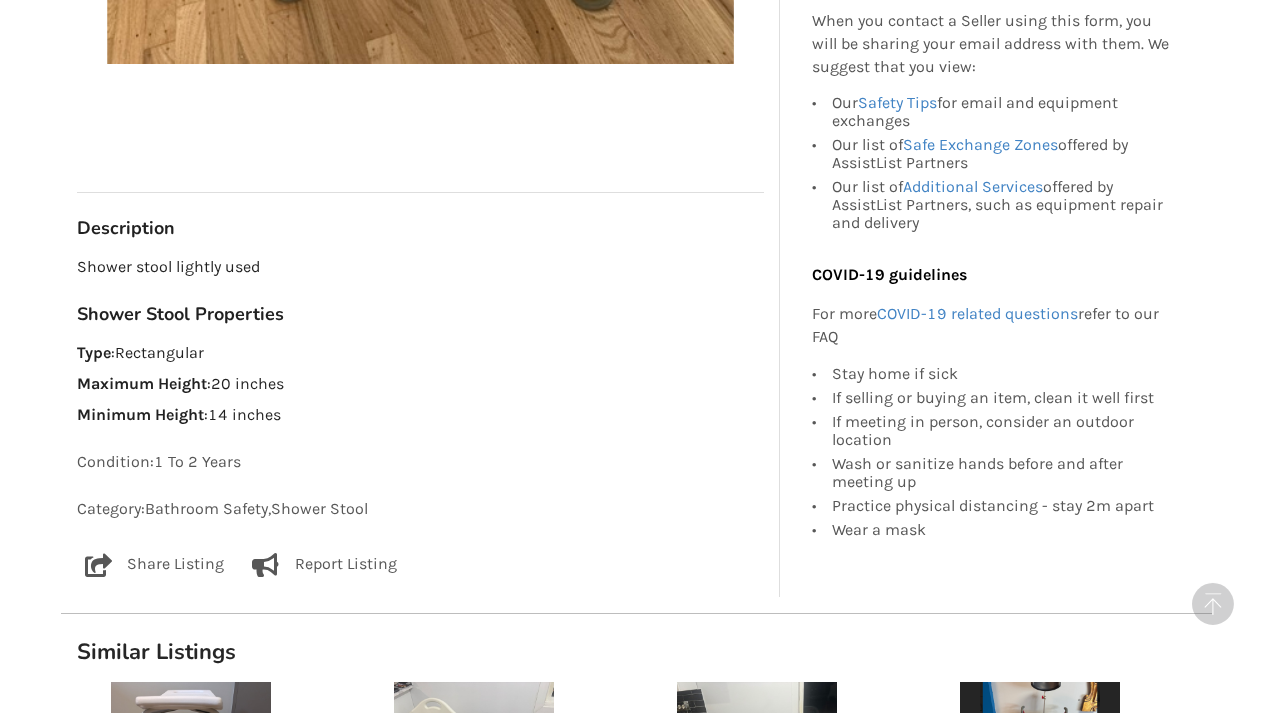 scroll, scrollTop: 563, scrollLeft: 0, axis: vertical 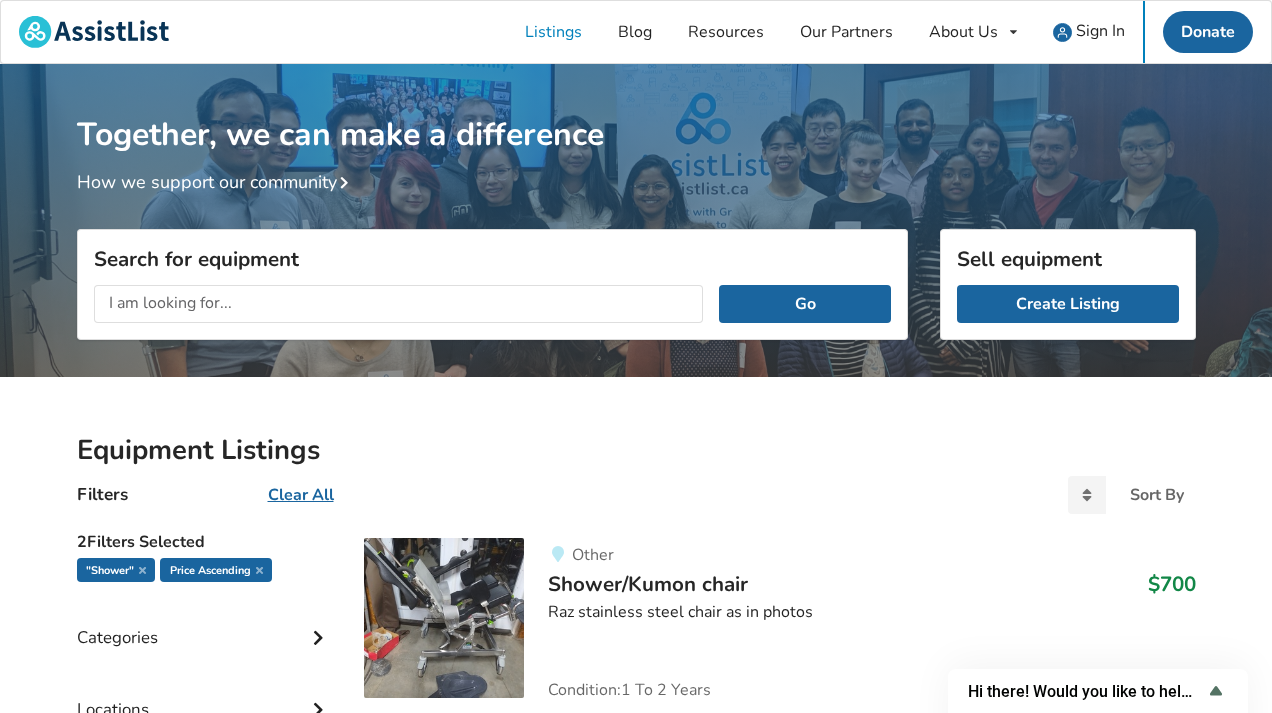 click on "Equipment Listings Filters Clear All Sort By Most recent Price ascending Price descending 2  Filters Selected "shower" Price ascending Categories Bathroom Safety Bedroom Equipment Daily Living Aids Mobility Pediatric Equipment Transfer Aids Vision Aids Locations Current location or Enter your Postal Code Go Distance from  10  km 10km 25 40 55 70 85 100km [GEOGRAPHIC_DATA] [GEOGRAPHIC_DATA] [GEOGRAPHIC_DATA] [GEOGRAPHIC_DATA] [GEOGRAPHIC_DATA] [GEOGRAPHIC_DATA] [GEOGRAPHIC_DATA] [GEOGRAPHIC_DATA] [GEOGRAPHIC_DATA] [GEOGRAPHIC_DATA] [GEOGRAPHIC_DATA] [GEOGRAPHIC_DATA] [GEOGRAPHIC_DATA][PERSON_NAME][GEOGRAPHIC_DATA][PERSON_NAME] [GEOGRAPHIC_DATA] [GEOGRAPHIC_DATA][PERSON_NAME] [GEOGRAPHIC_DATA] [GEOGRAPHIC_DATA] [GEOGRAPHIC_DATA] [GEOGRAPHIC_DATA] [GEOGRAPHIC_DATA] Other Price Min Price Max Price Apply Conditions Brand New Less Than 1 Year 1 To 2 Years 3 To 5 Years Over 5 Years Stay connected with Assistlist Other Shower/Kumon chair $700 Raz stainless steel chair as in photos Condition:  1 To [DATE] Burnaby Drive Premium Series shower chair with back and arms $60 $60 Condition:  Brand New [DATE] Mission [PERSON_NAME] DN7110 Home Care Wall Mounted Teak Wood Aluminum Folding Shower S..." at bounding box center [636, 2509] 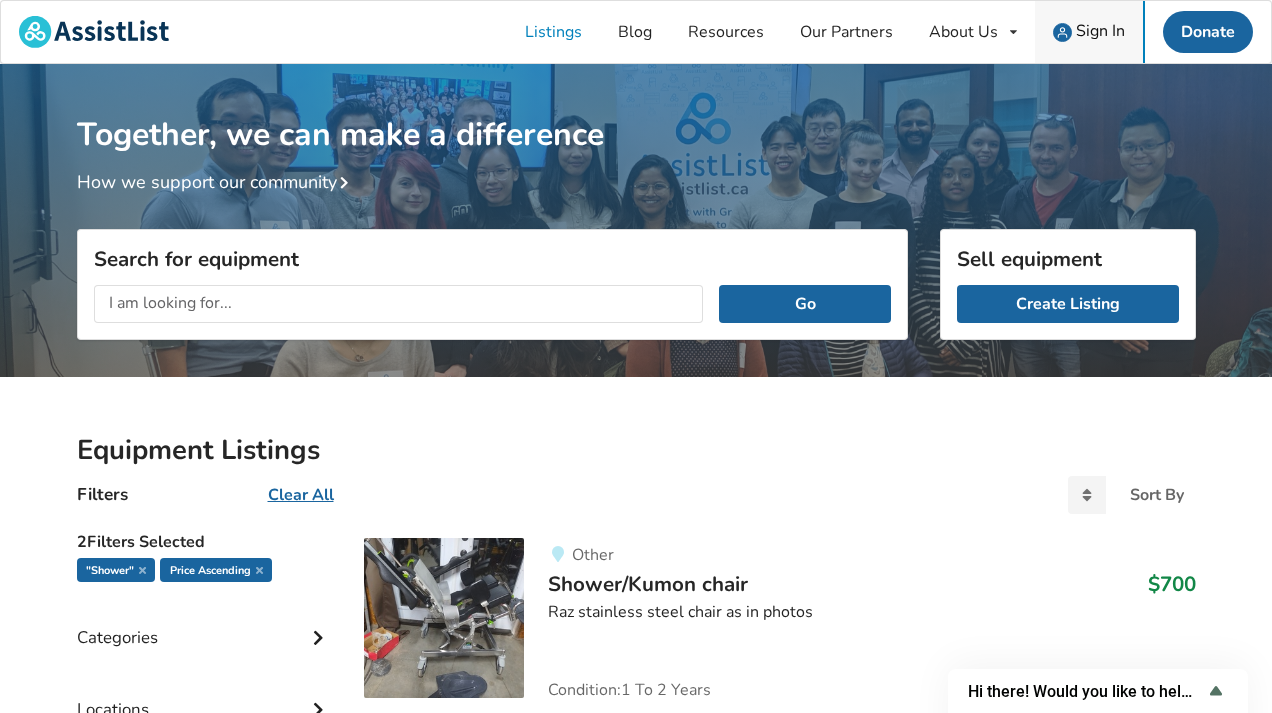 click on "Sign In" at bounding box center (1100, 31) 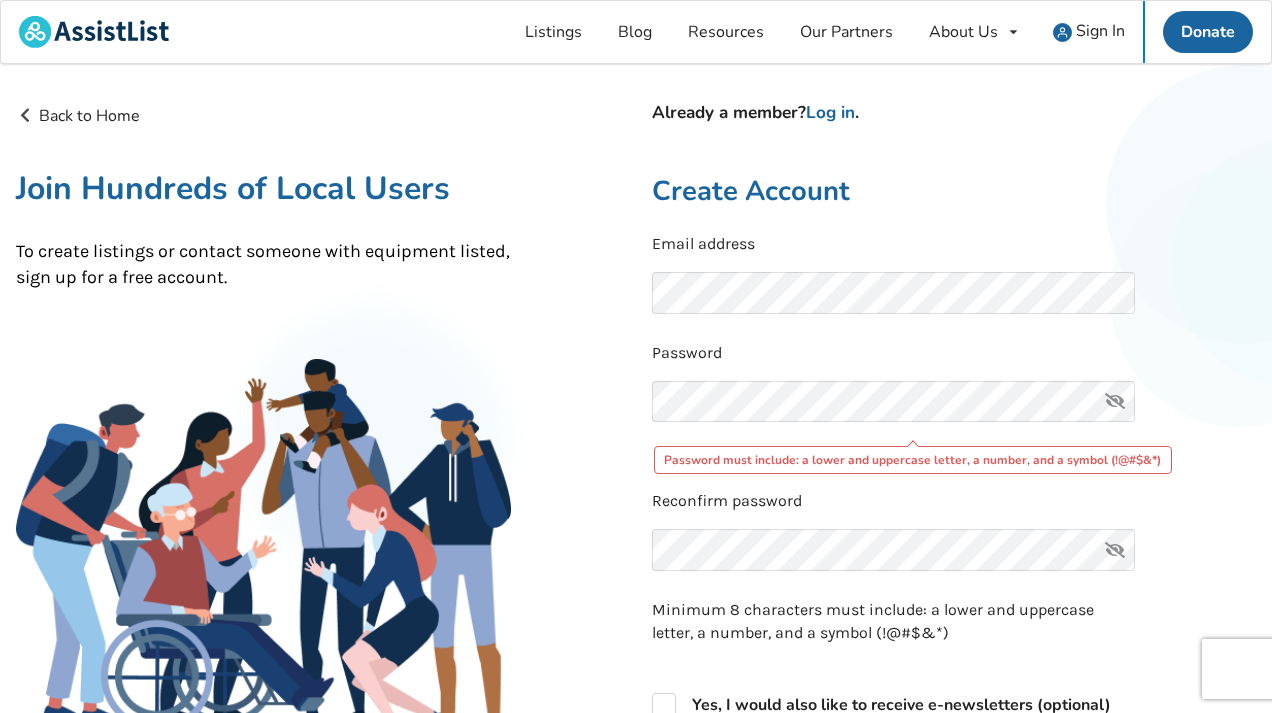 click on "Reconfirm password" at bounding box center (954, 536) 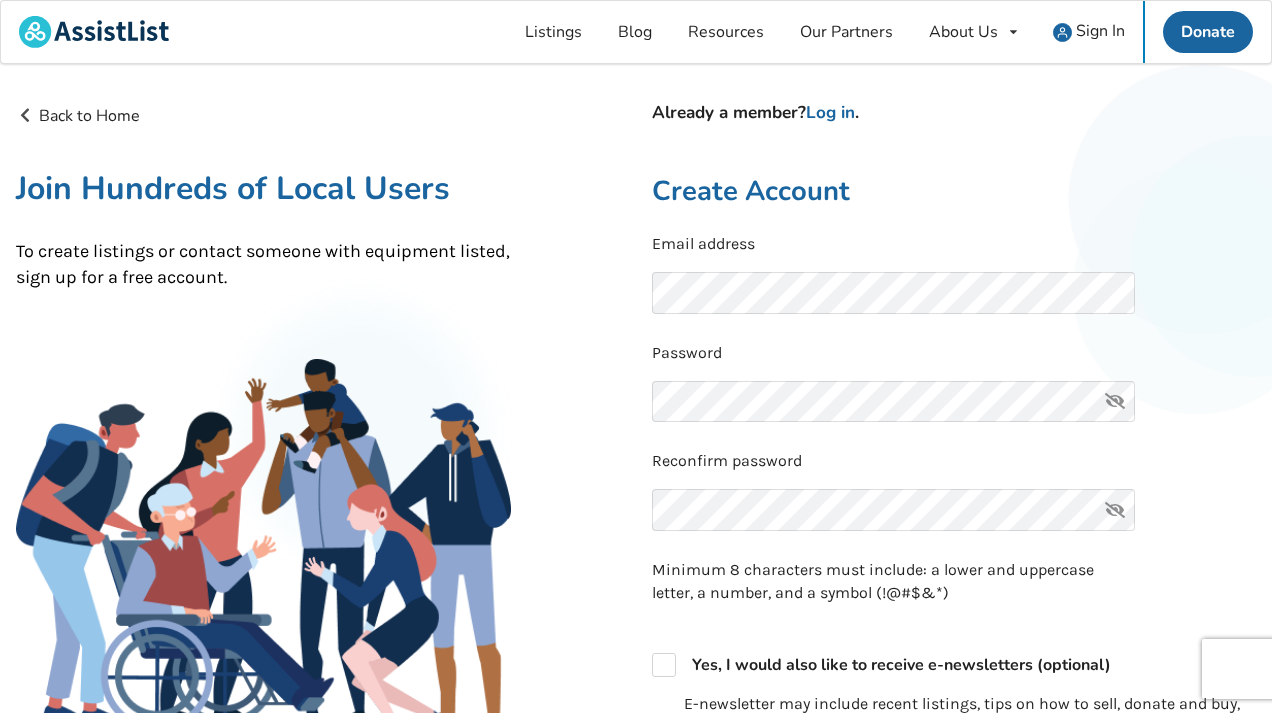 click at bounding box center [1116, 510] 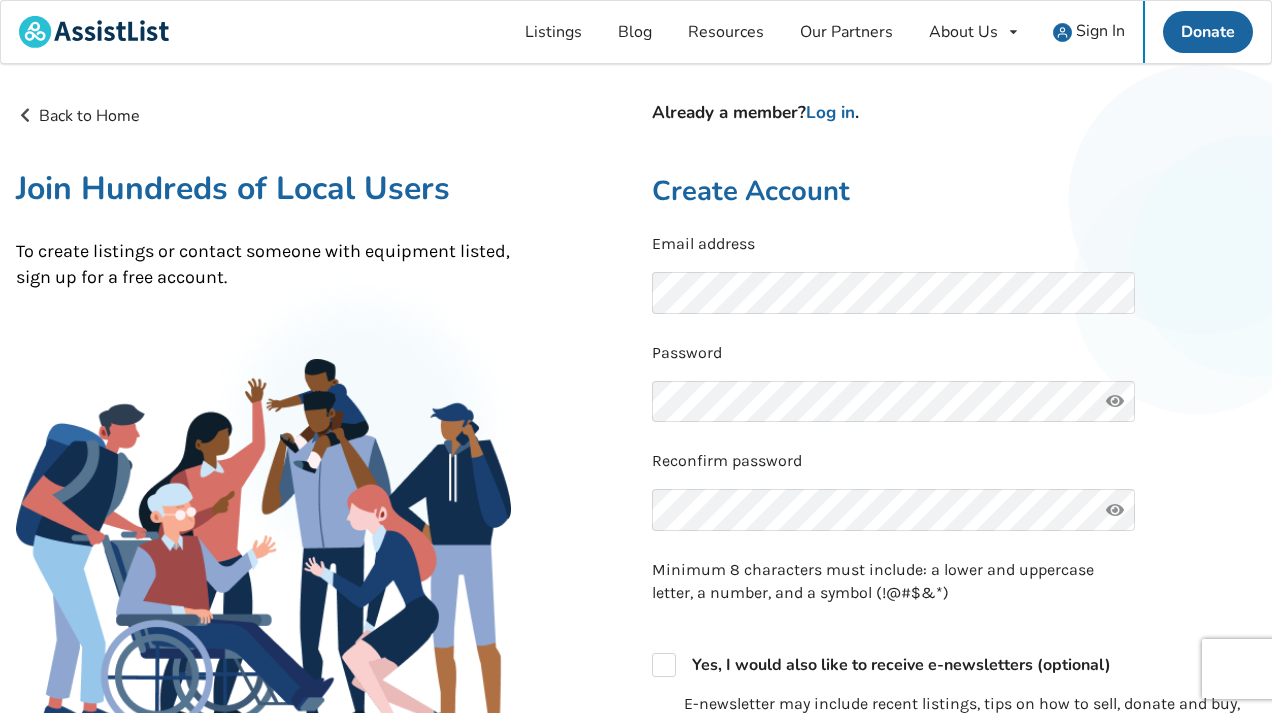 click at bounding box center [1116, 510] 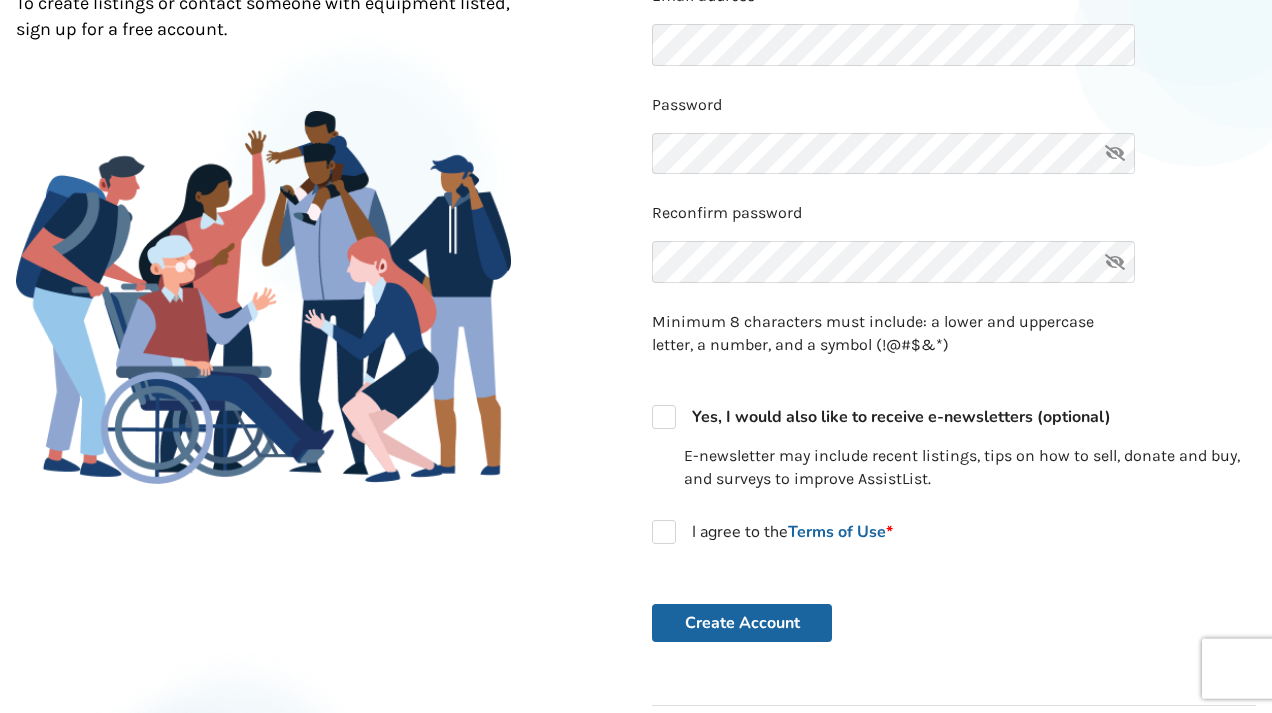scroll, scrollTop: 281, scrollLeft: 0, axis: vertical 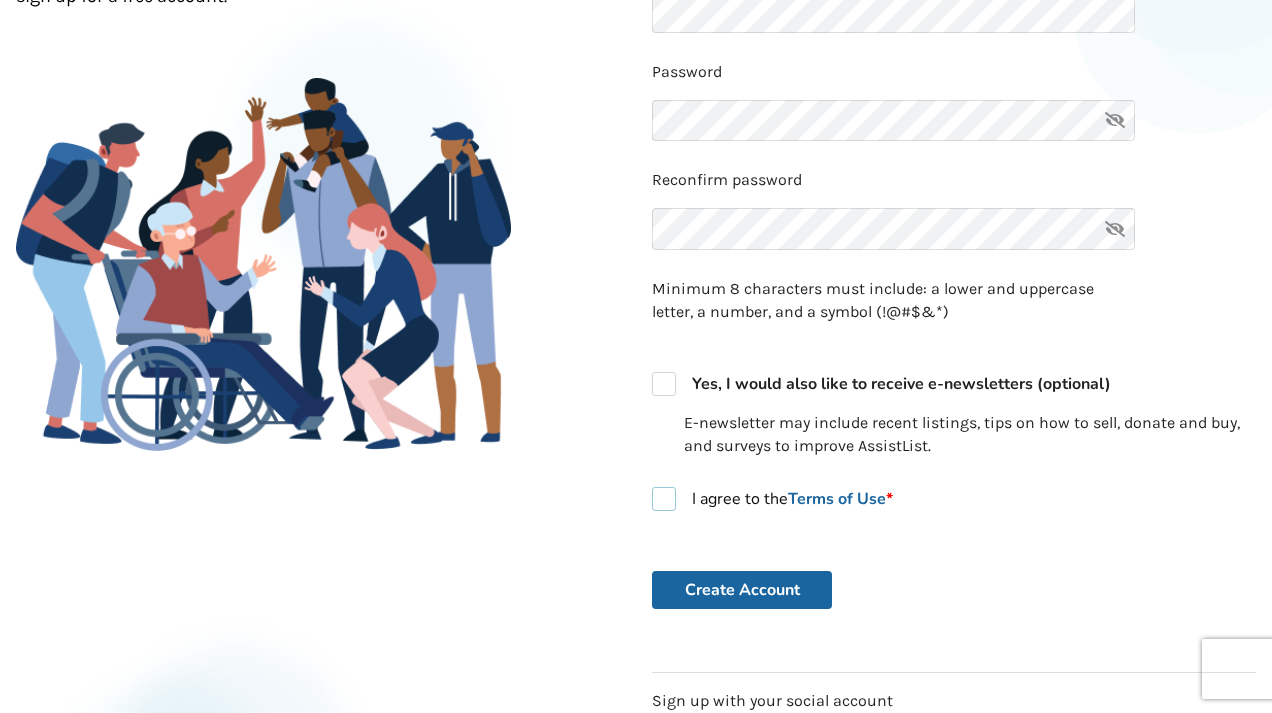 click on "I agree to the  Terms of Use  *" at bounding box center [772, 499] 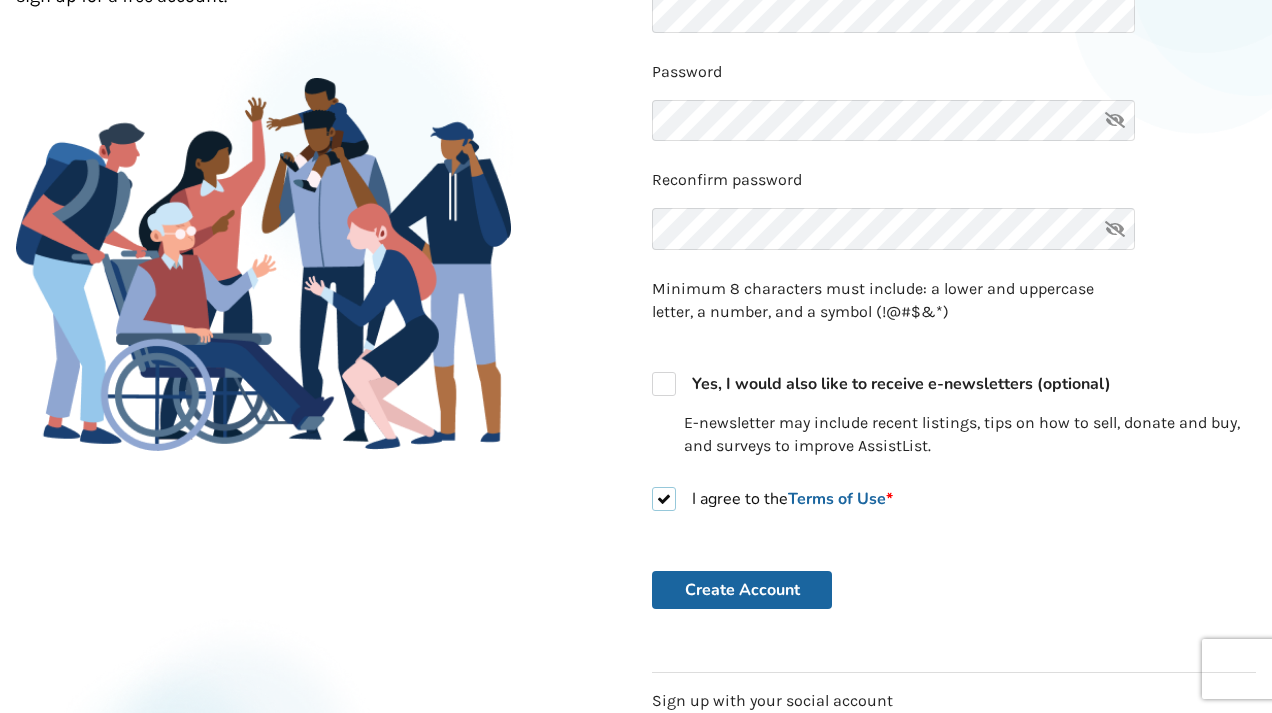 checkbox on "true" 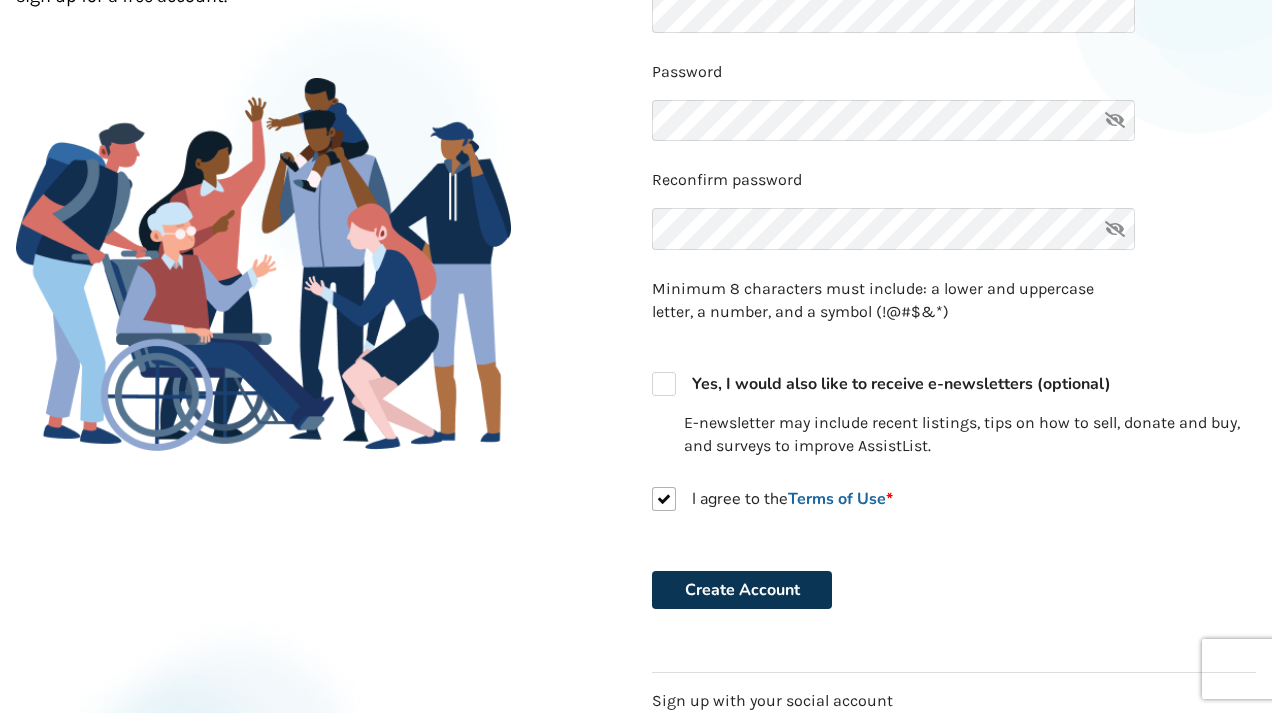 click on "Create Account" at bounding box center [742, 590] 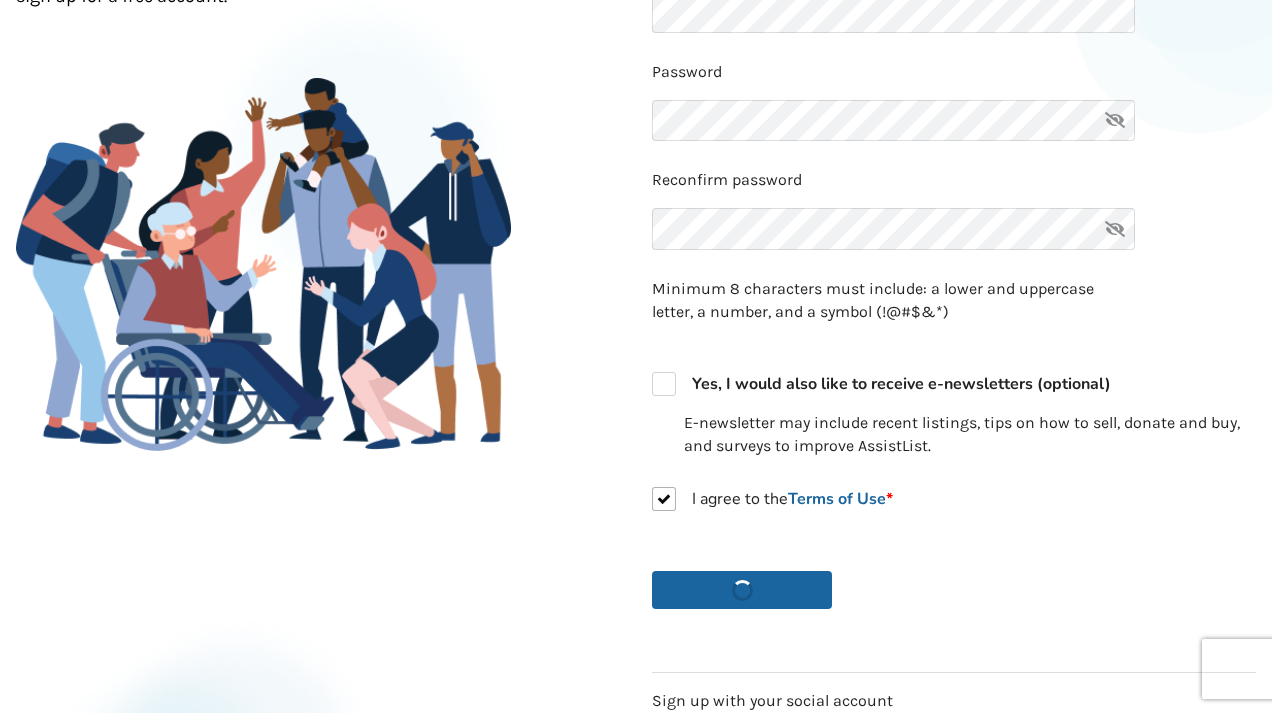 scroll, scrollTop: 0, scrollLeft: 0, axis: both 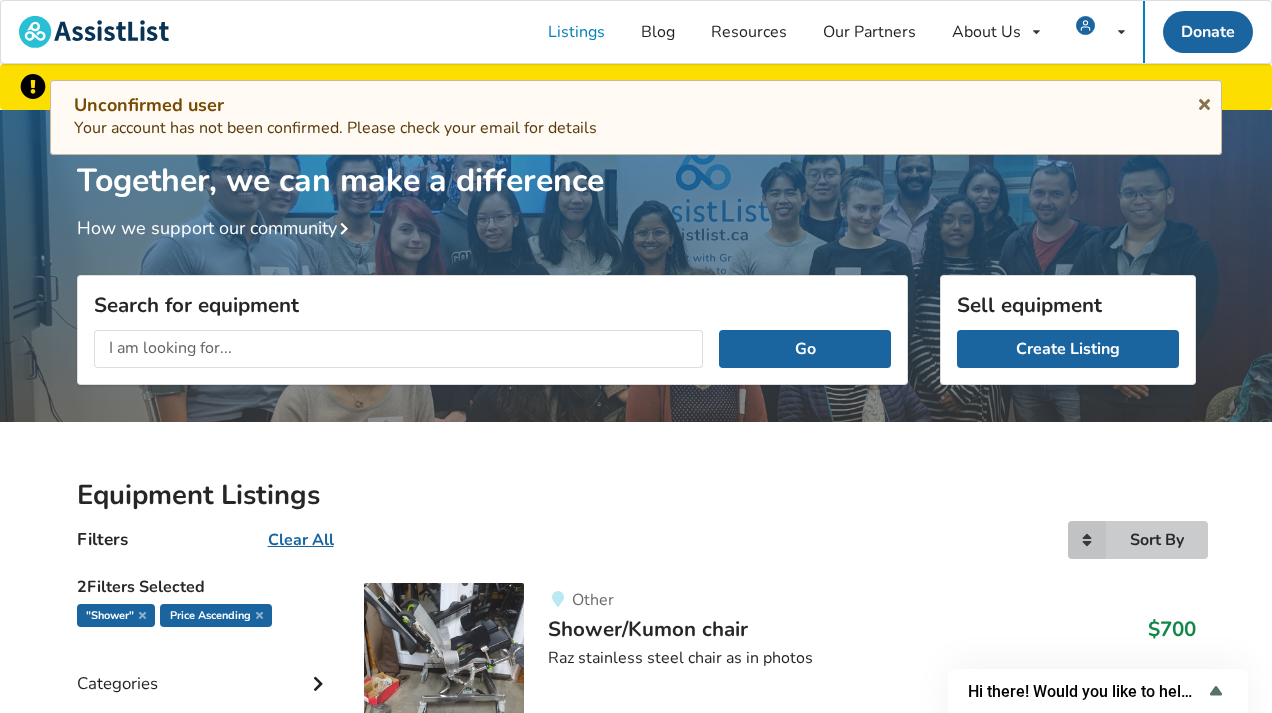 click on "Sort By" at bounding box center [1157, 540] 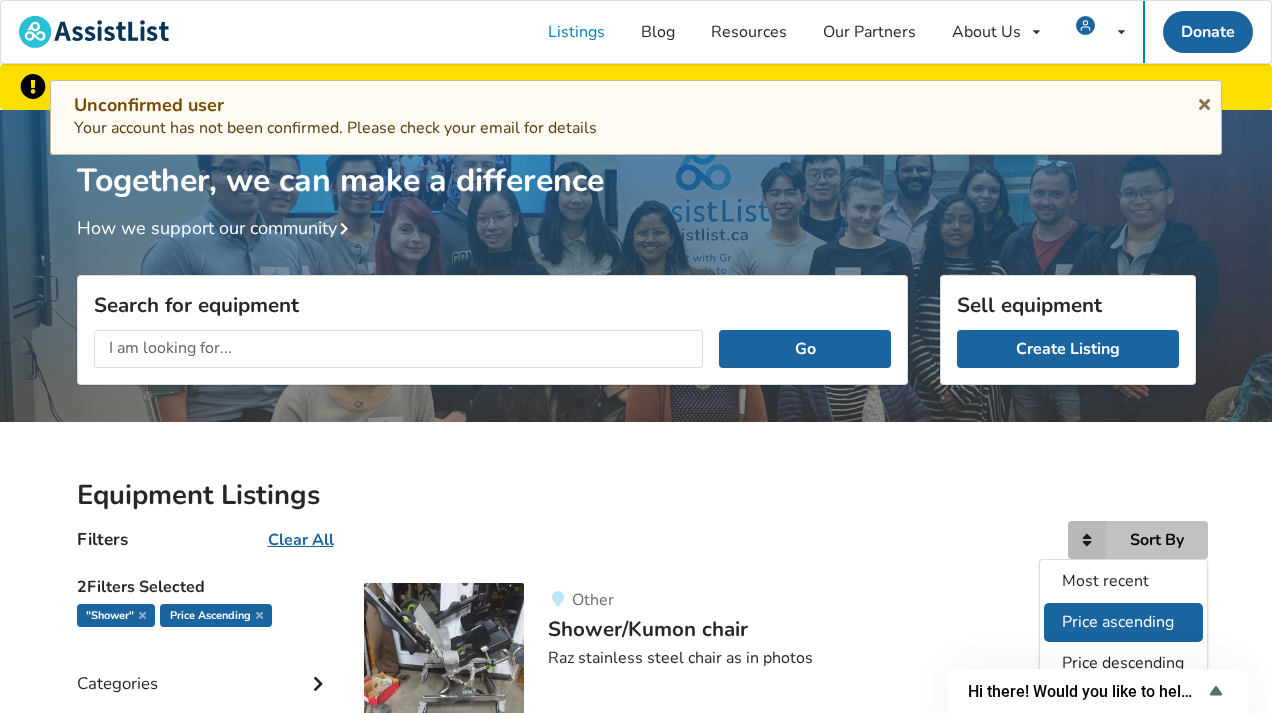 click on "Price ascending" at bounding box center [1118, 623] 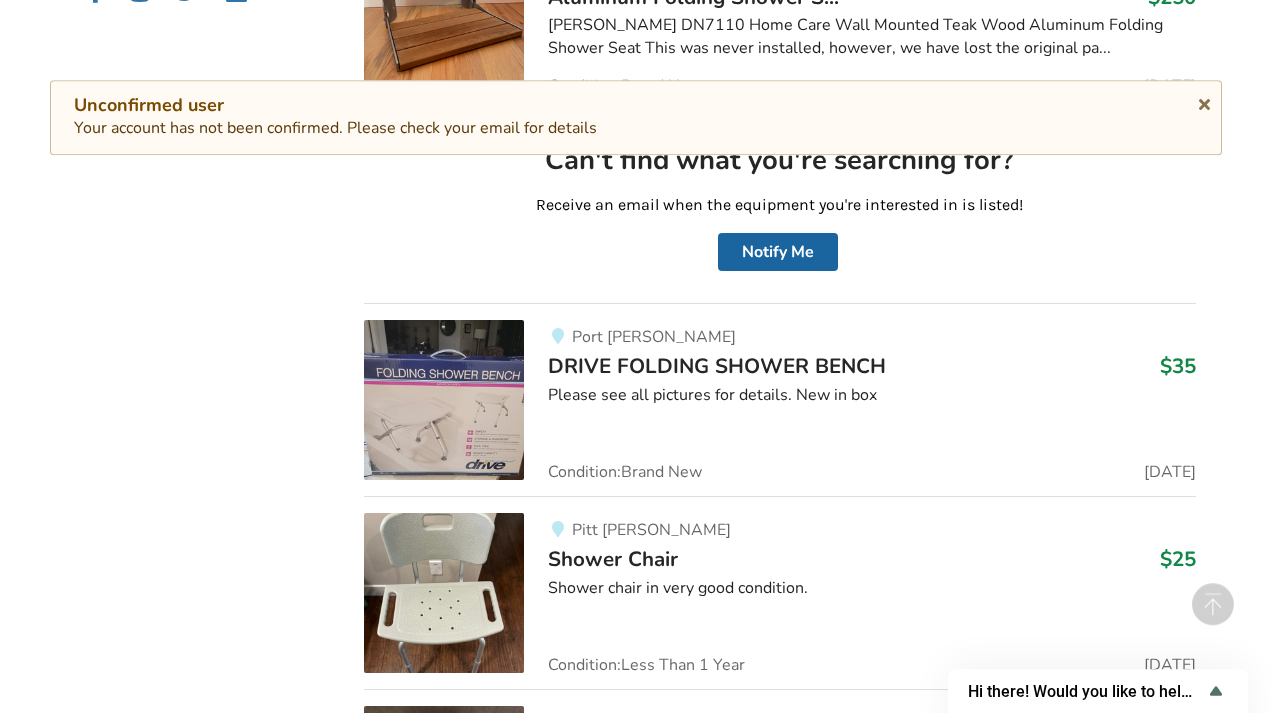scroll, scrollTop: 1126, scrollLeft: 0, axis: vertical 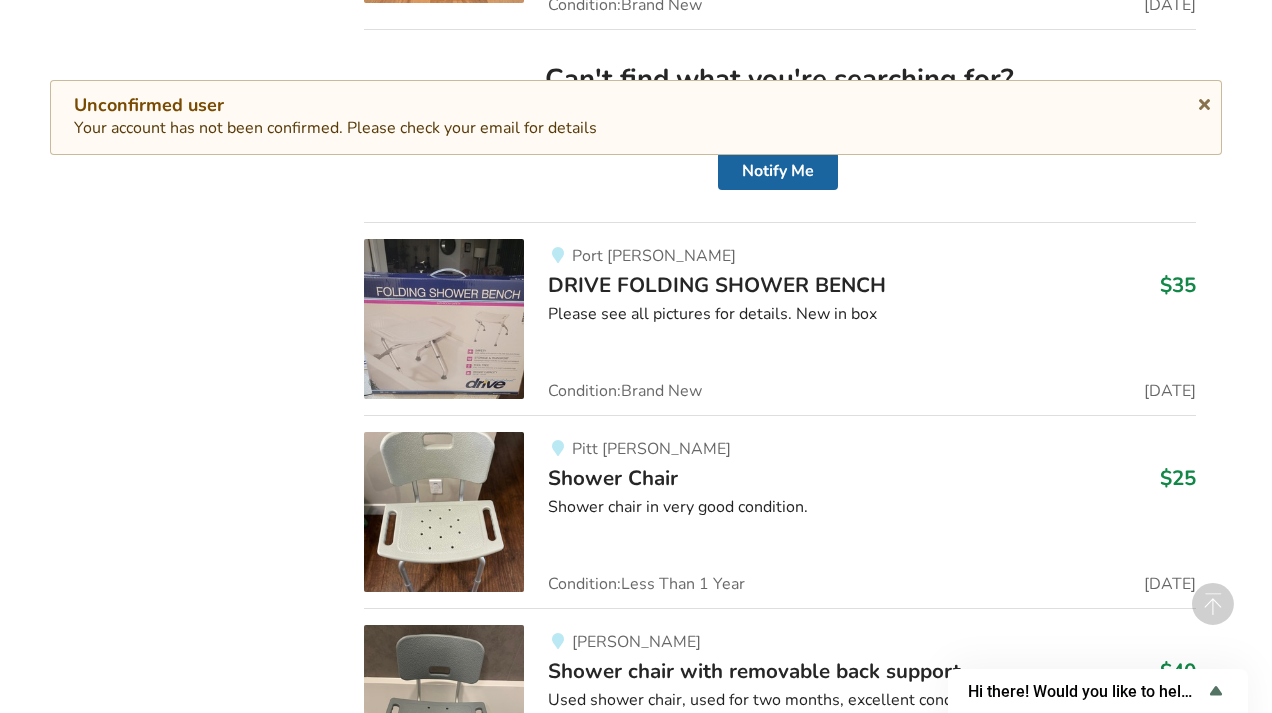 click on "DRIVE FOLDING SHOWER BENCH" at bounding box center (717, 285) 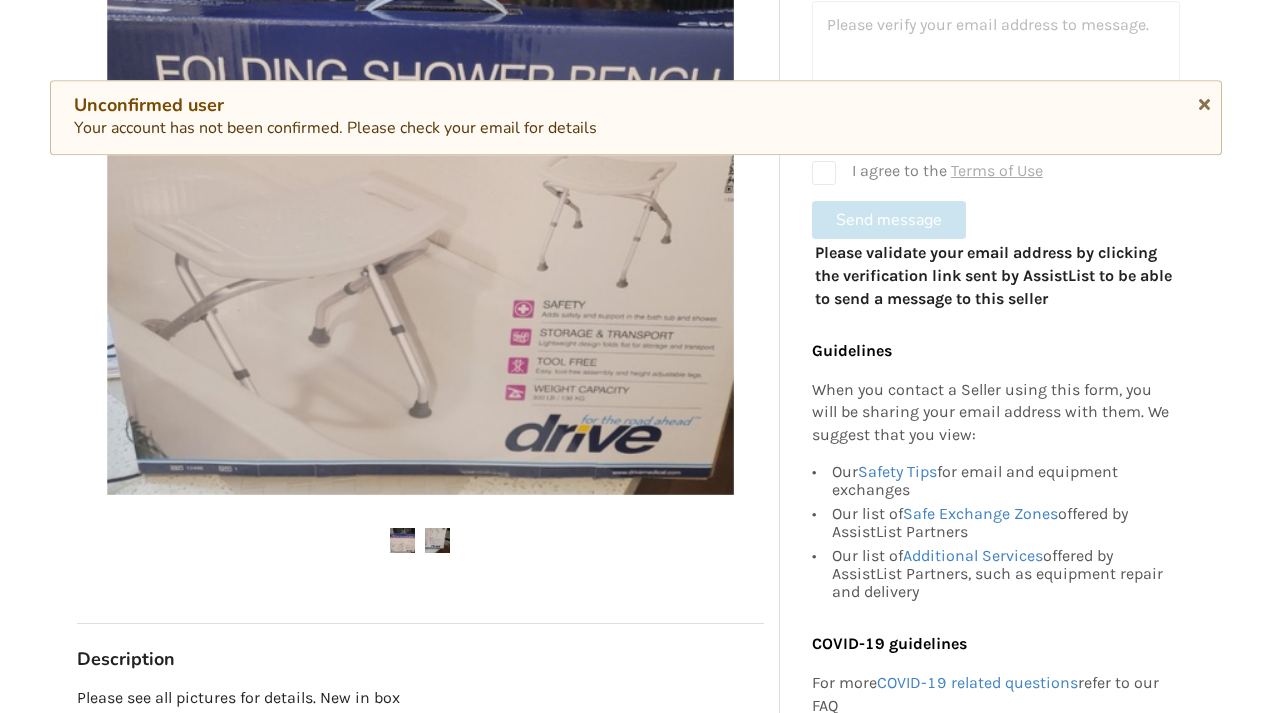 scroll, scrollTop: 563, scrollLeft: 0, axis: vertical 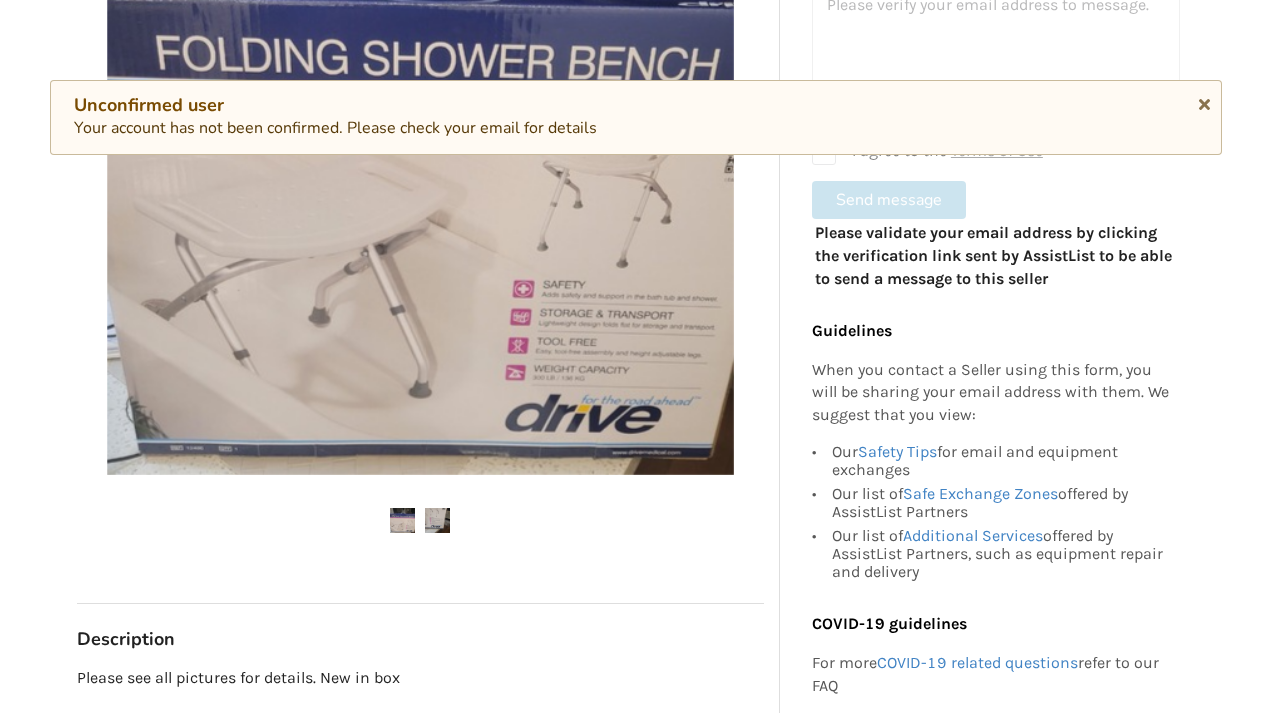 click at bounding box center (437, 520) 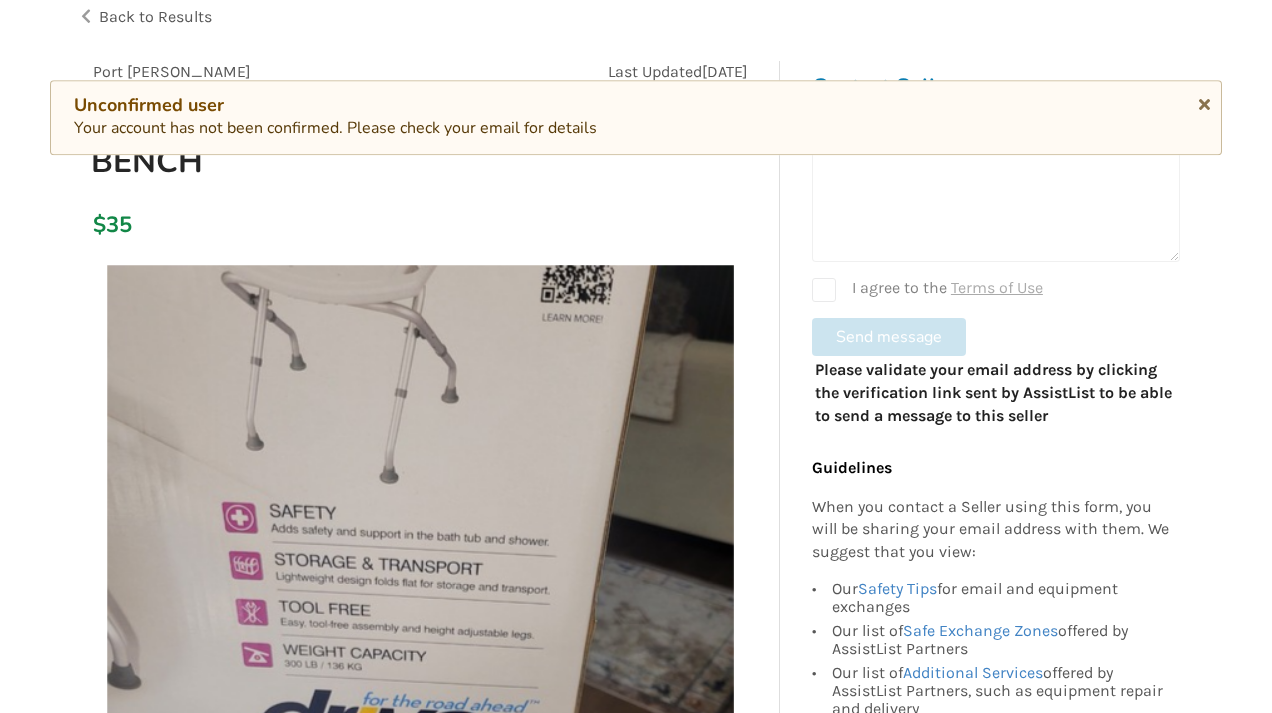 scroll, scrollTop: 140, scrollLeft: 0, axis: vertical 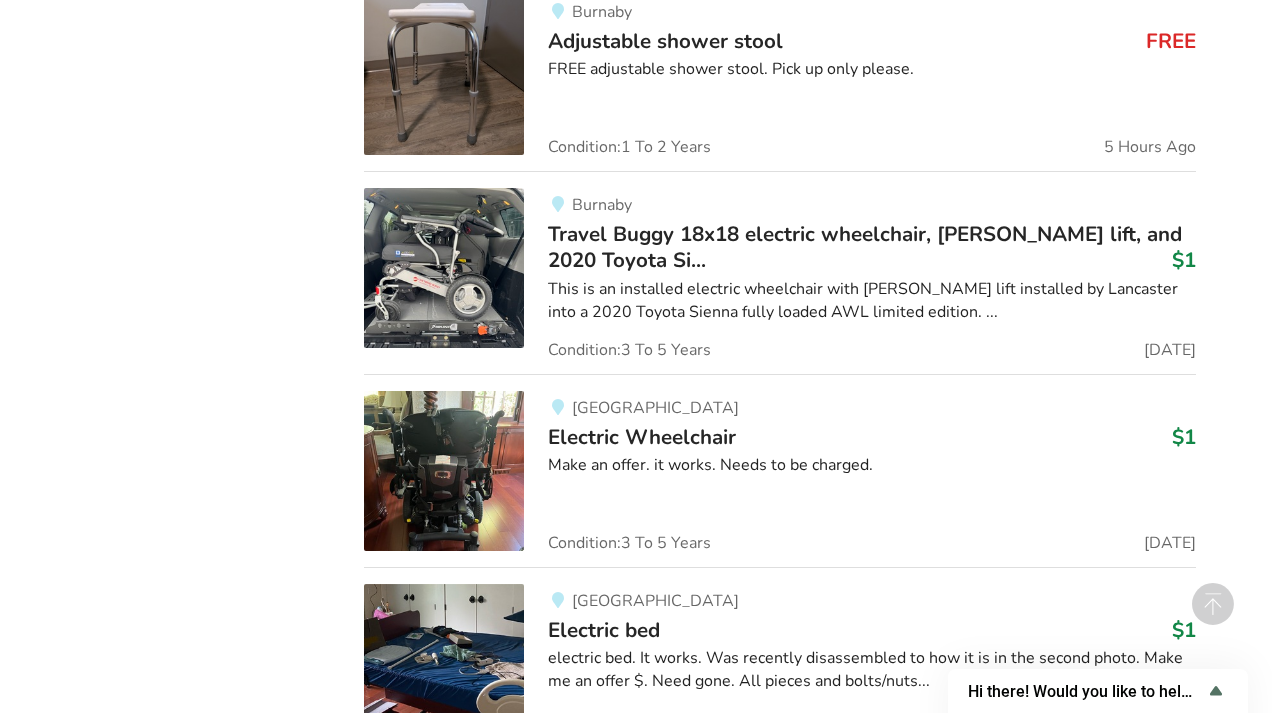 click on "This is an installed electric wheelchair with Bruno lift installed by Lancaster into a 2020 Toyota Sienna fully loaded AWL limited edition.
..." at bounding box center (871, 301) 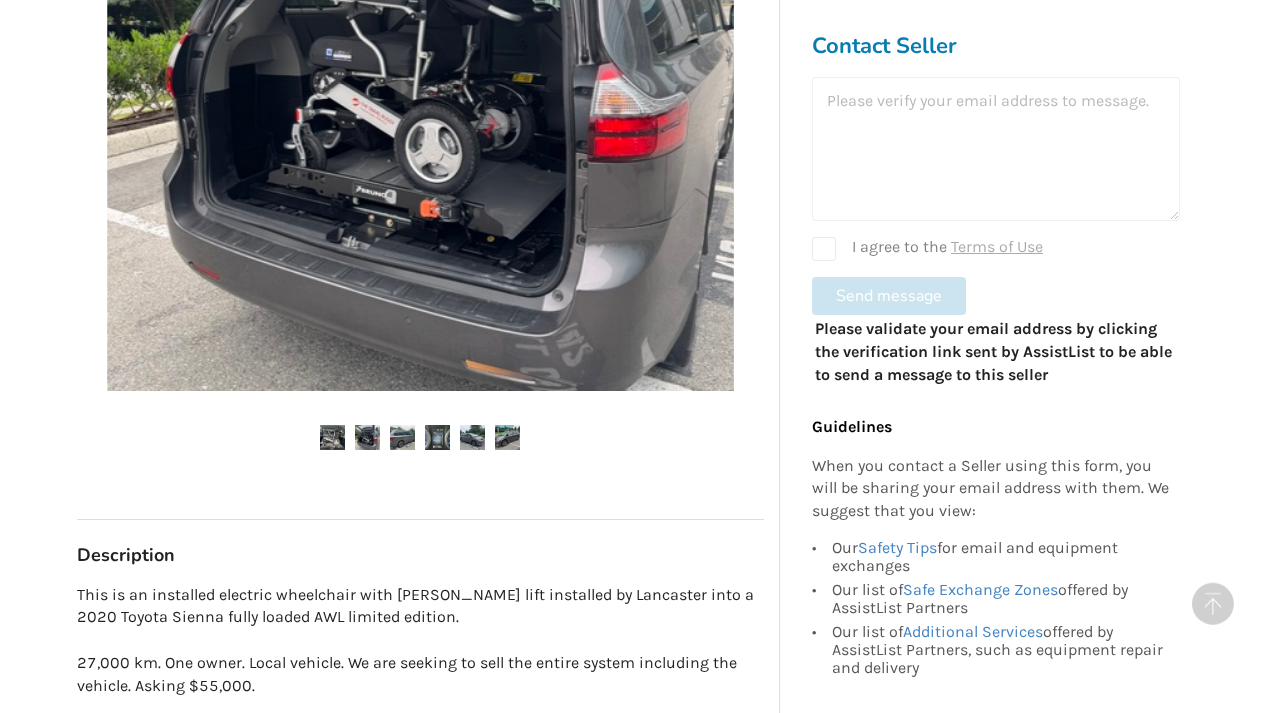 scroll, scrollTop: 844, scrollLeft: 0, axis: vertical 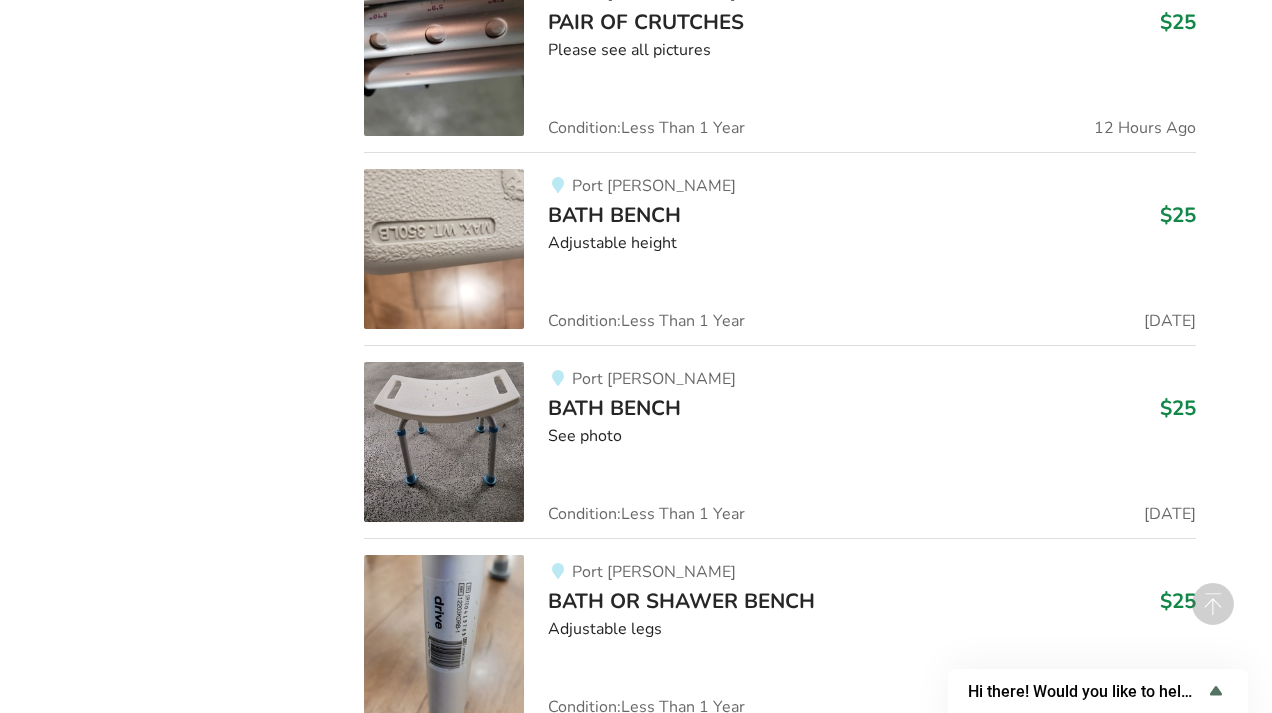 click on "Port Moody BATH BENCH  $25 Adjustable height  Condition:  Less Than 1 Year 47 Days Ago" at bounding box center [859, 249] 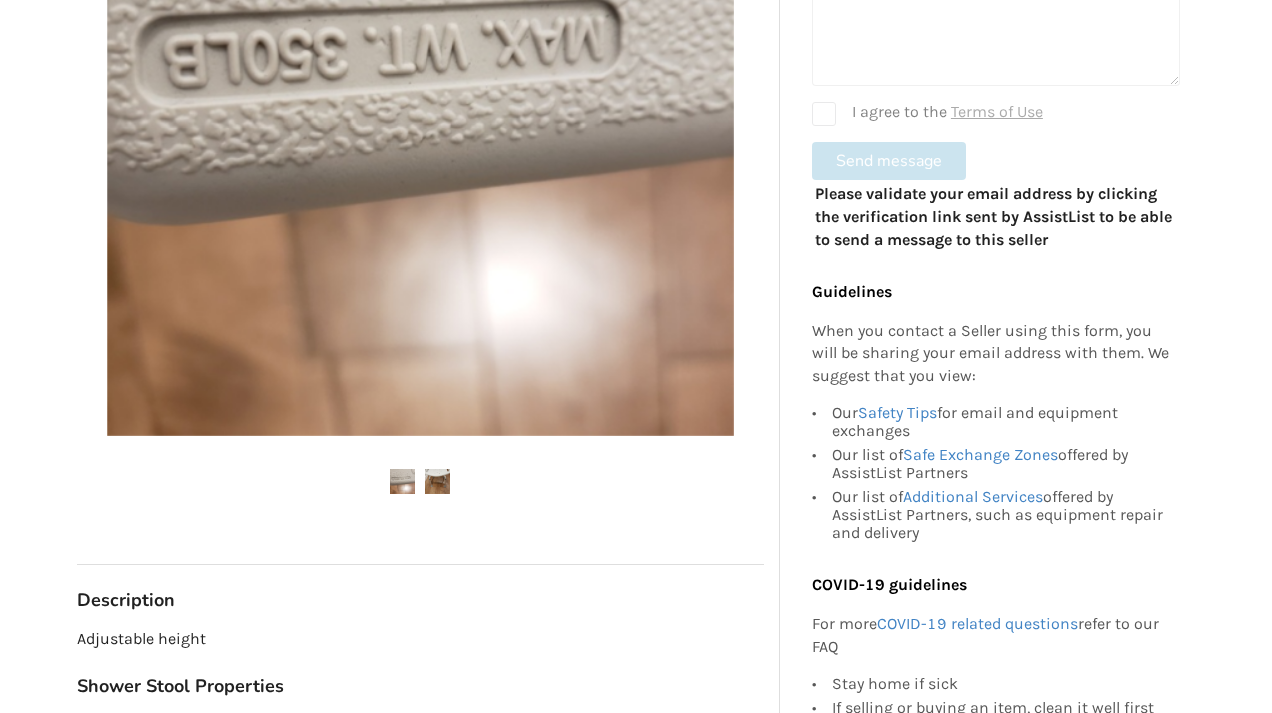 scroll, scrollTop: 563, scrollLeft: 0, axis: vertical 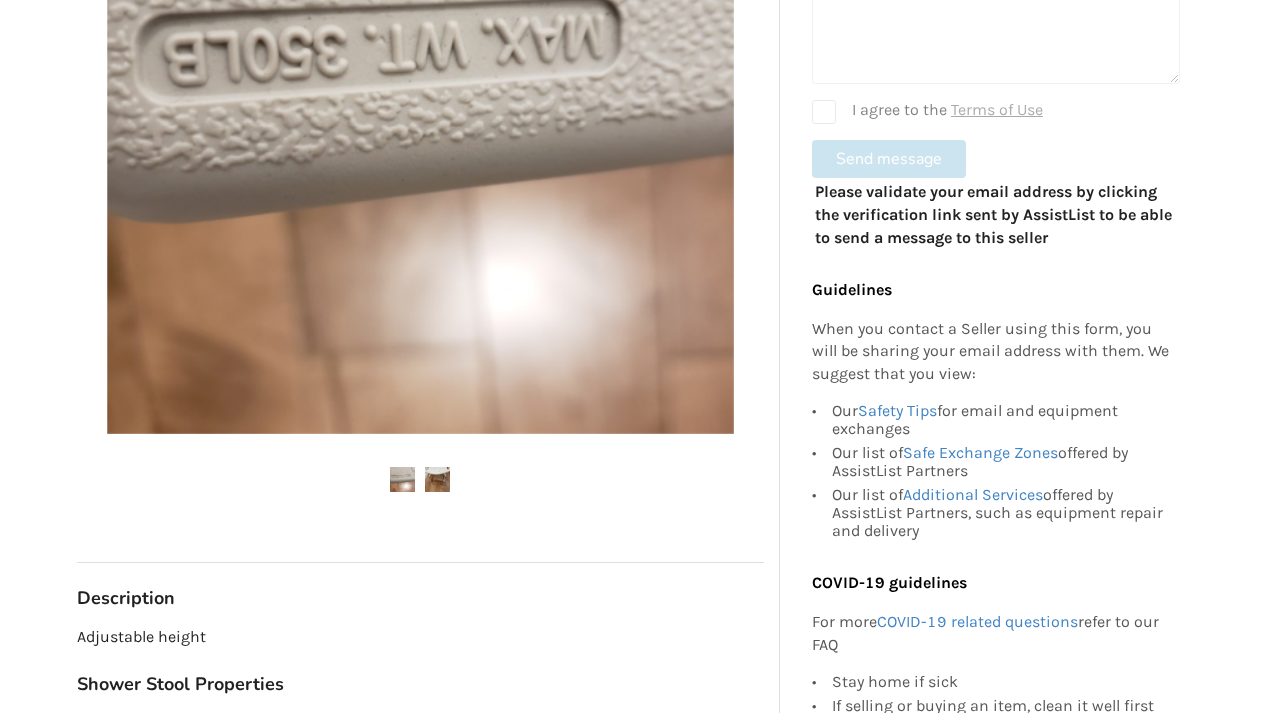 click at bounding box center (437, 479) 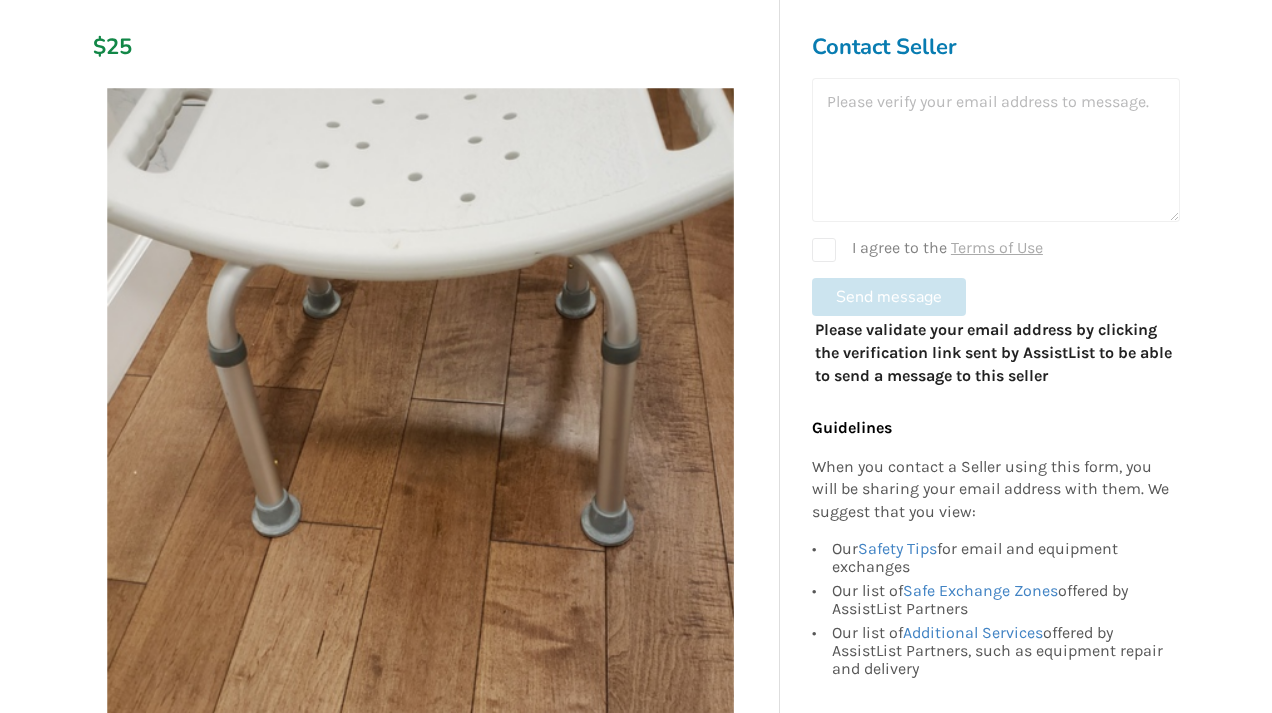 scroll, scrollTop: 281, scrollLeft: 0, axis: vertical 